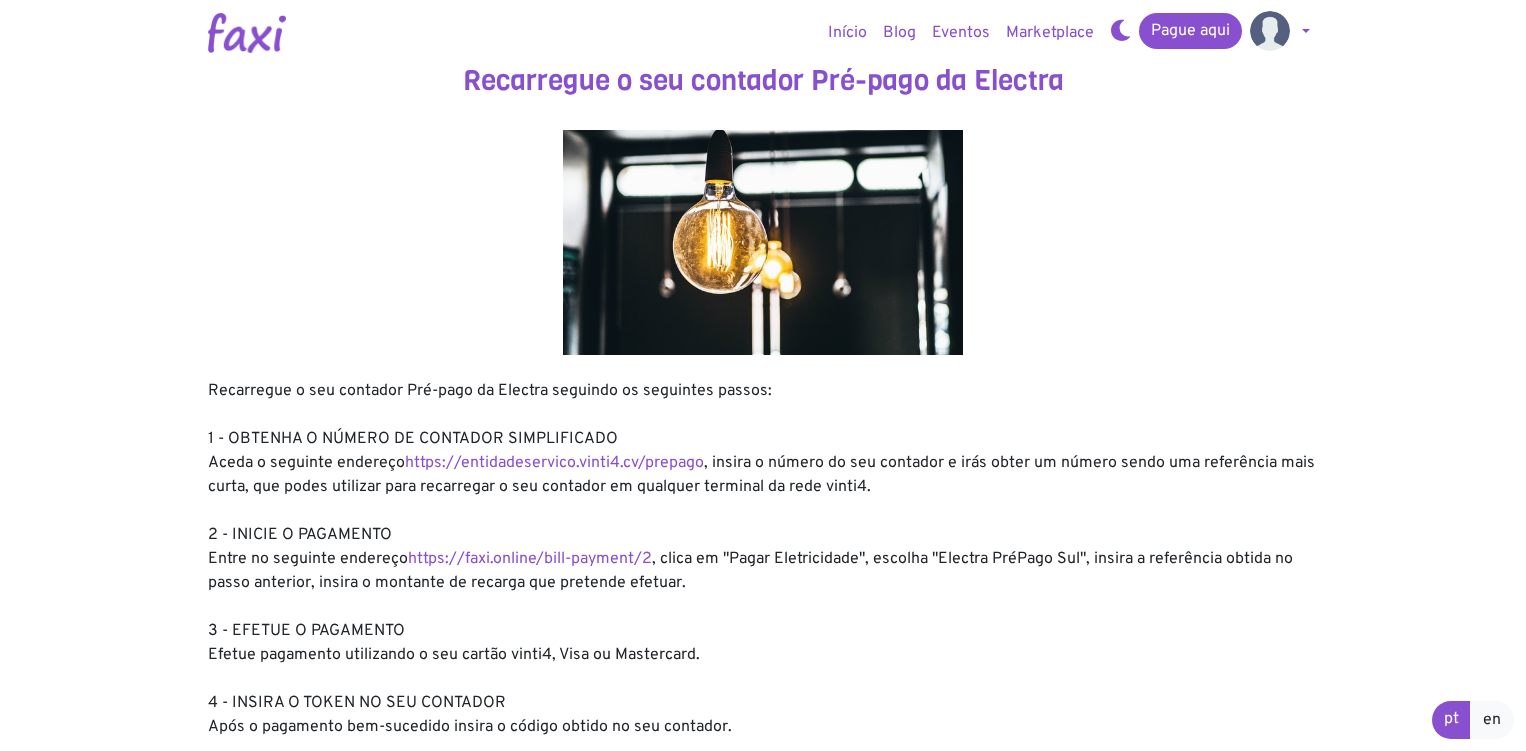 scroll, scrollTop: 0, scrollLeft: 0, axis: both 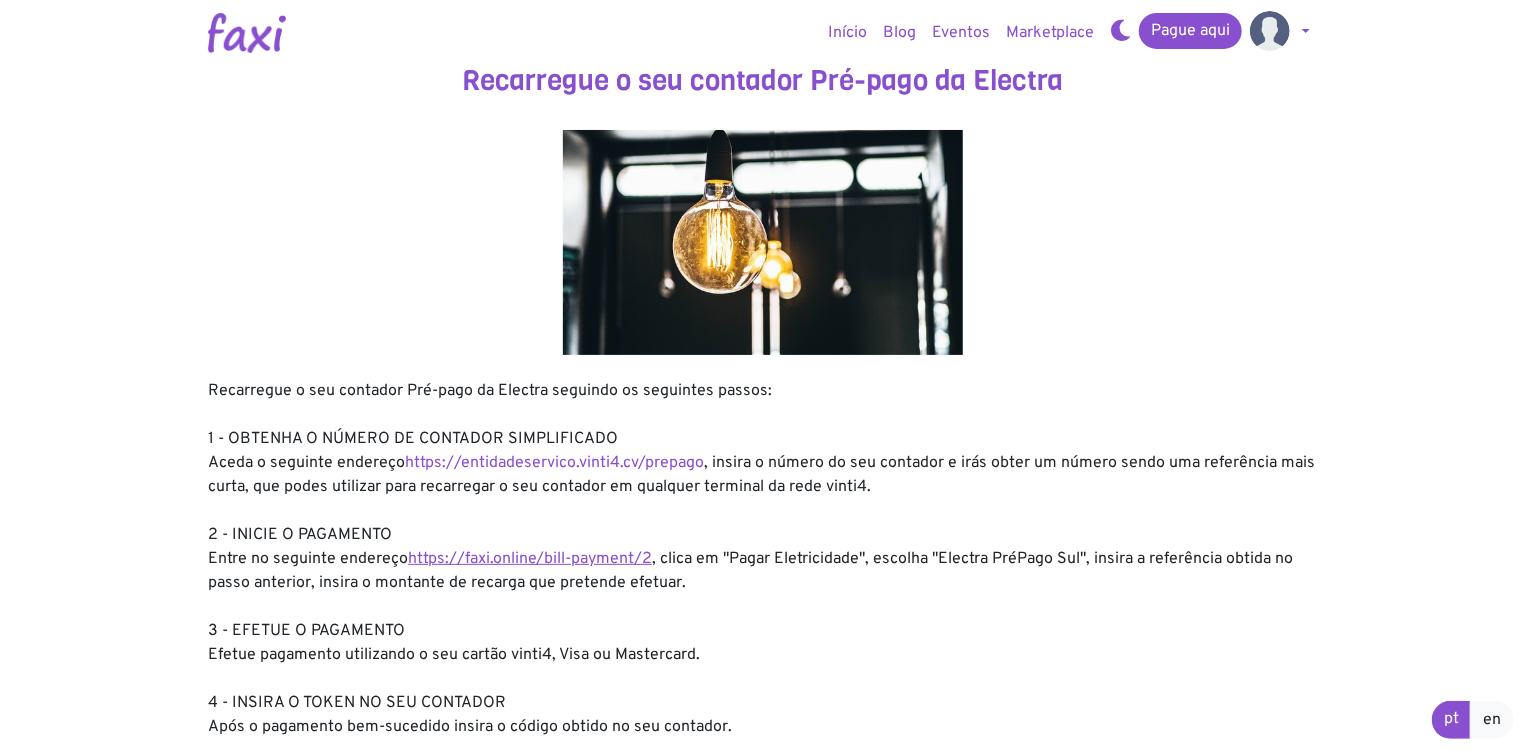 click on "https://faxi.online/bill-payment/2" at bounding box center [530, 559] 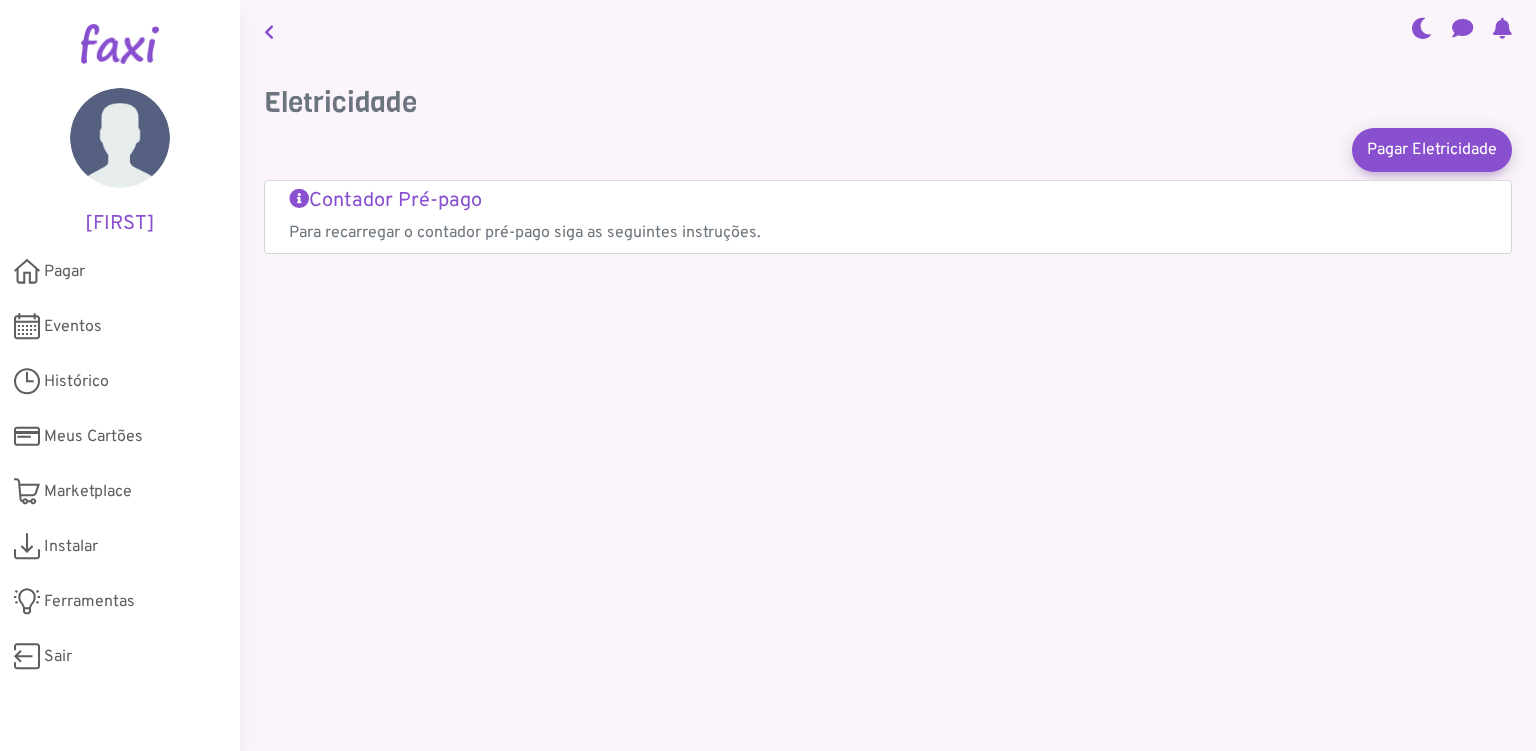 scroll, scrollTop: 0, scrollLeft: 0, axis: both 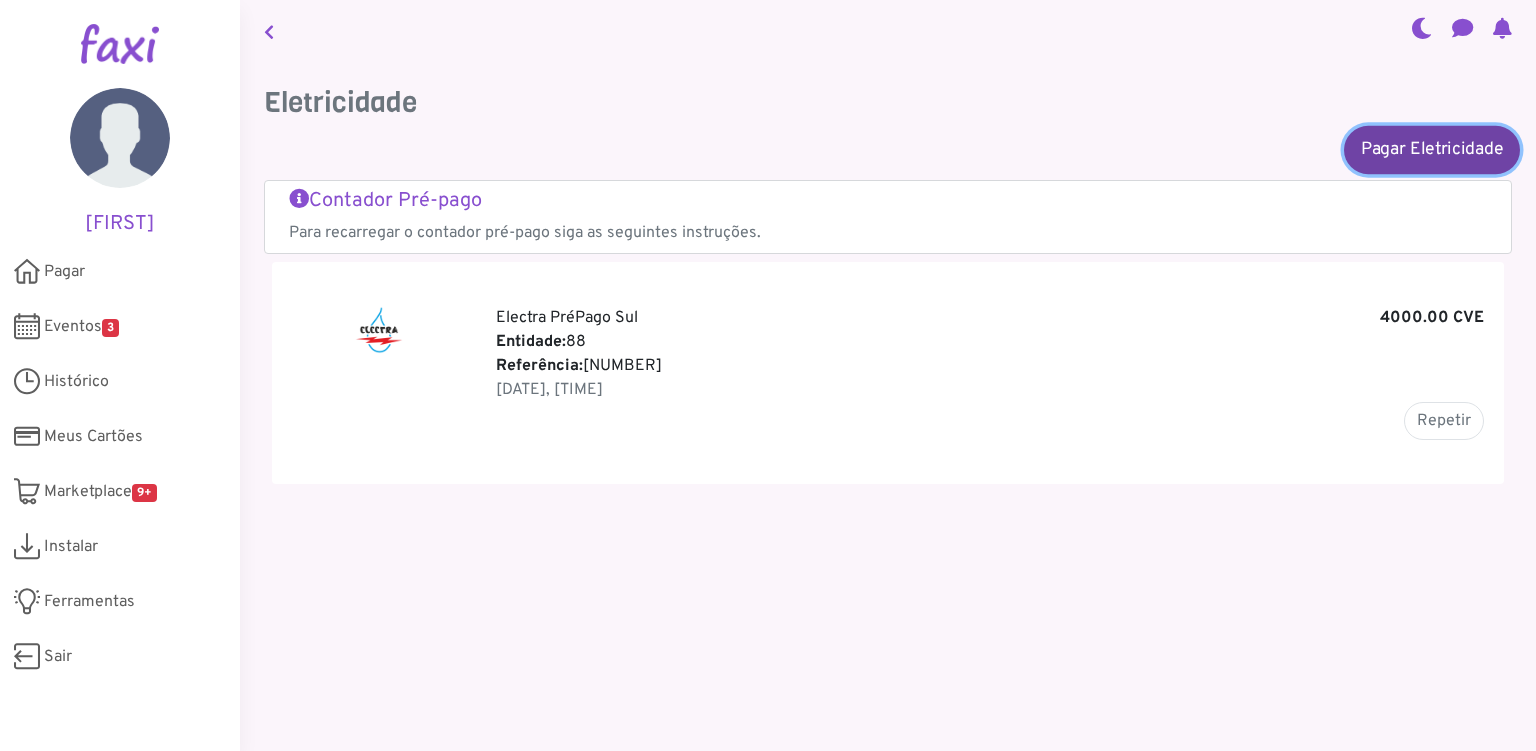 click on "Pagar
Eletricidade" at bounding box center (1432, 149) 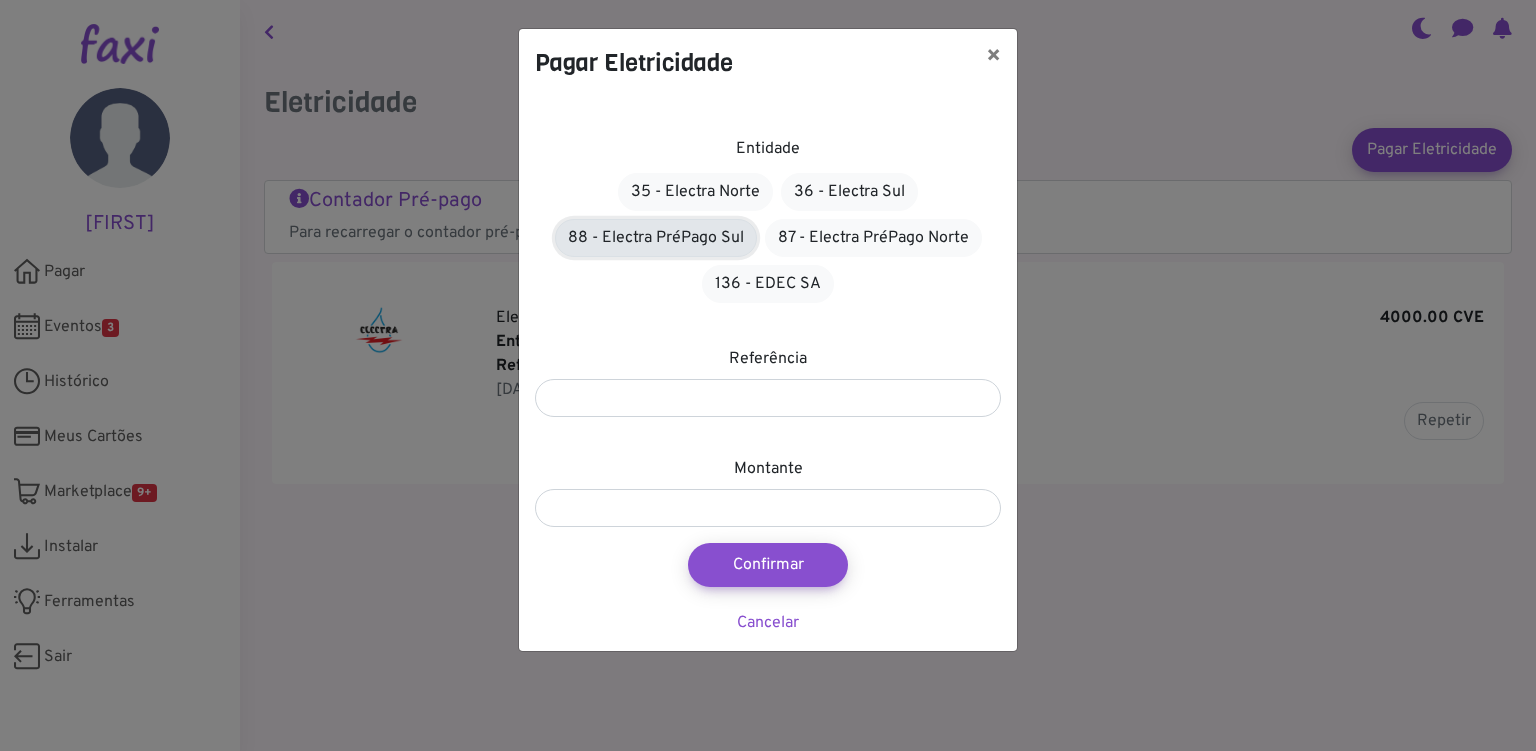 click on "88
-
Electra PréPago Sul" at bounding box center (656, 238) 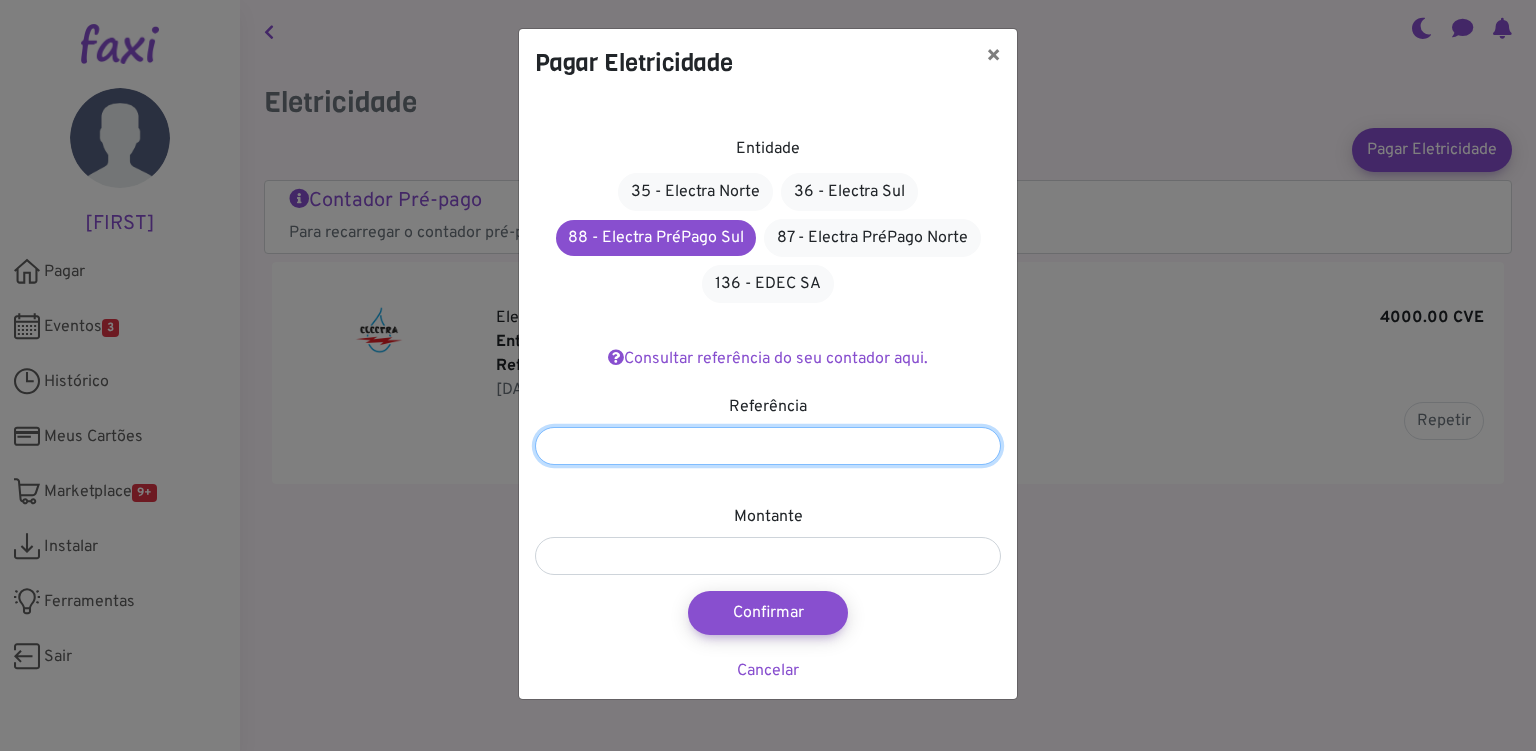 click at bounding box center (768, 446) 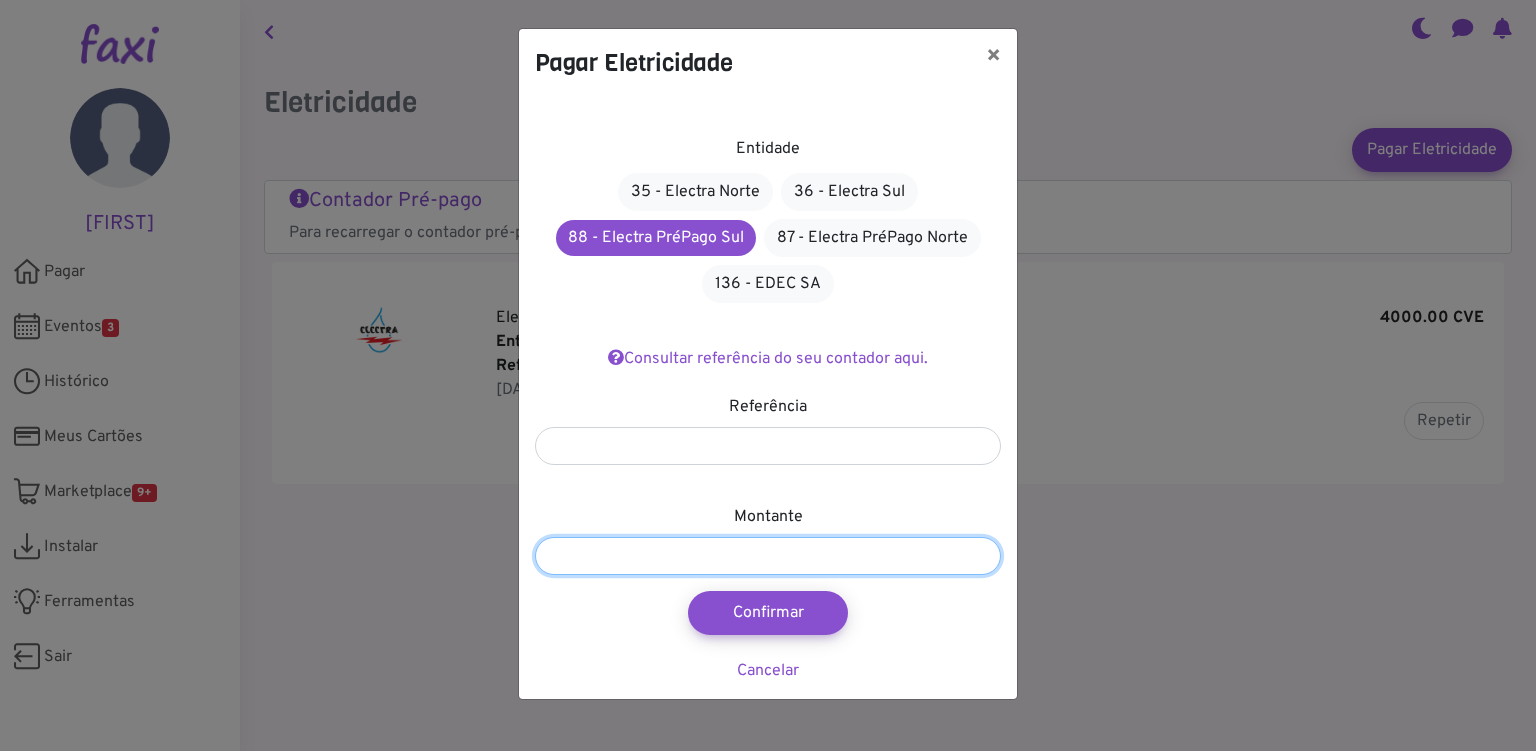 click at bounding box center (768, 556) 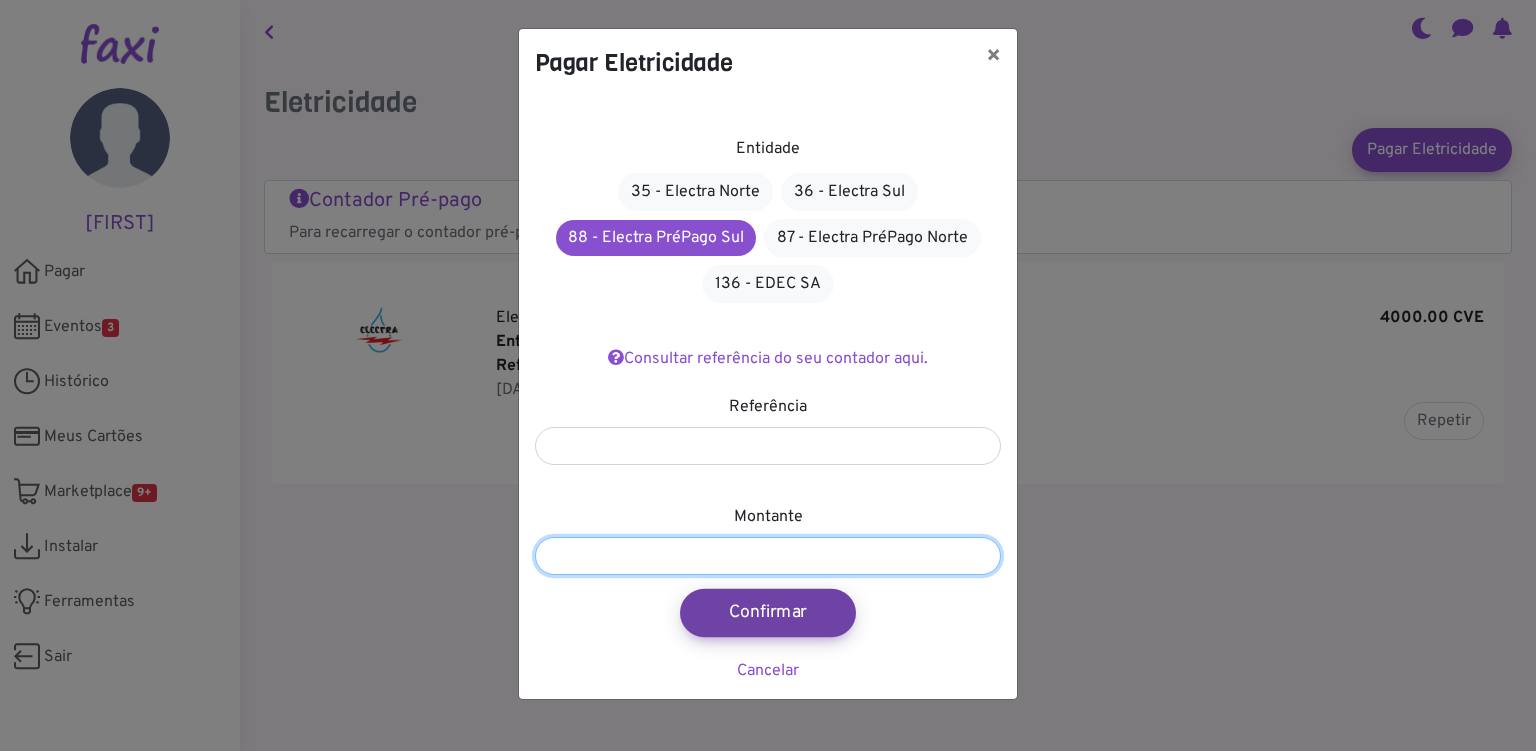 type on "****" 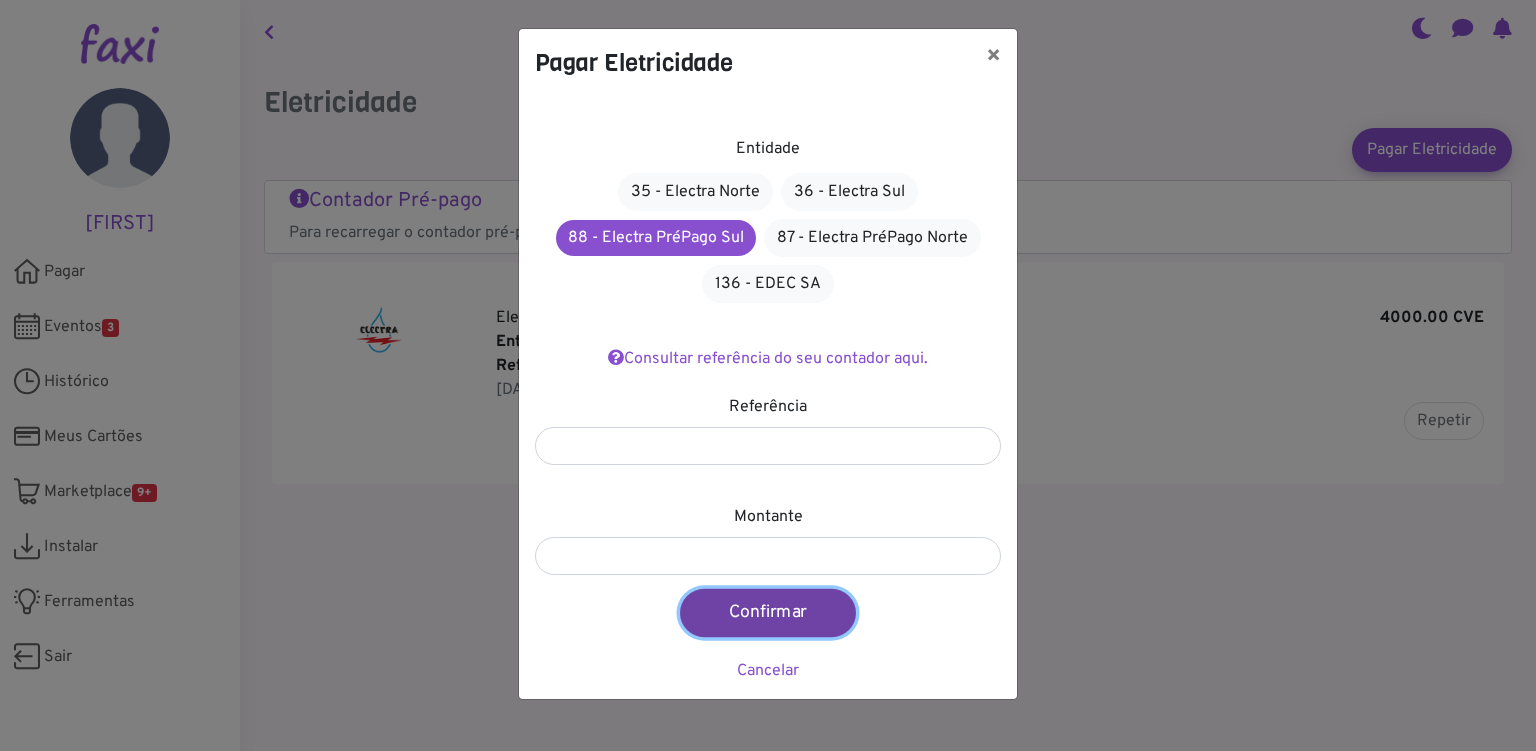 click on "Confirmar" at bounding box center [768, 613] 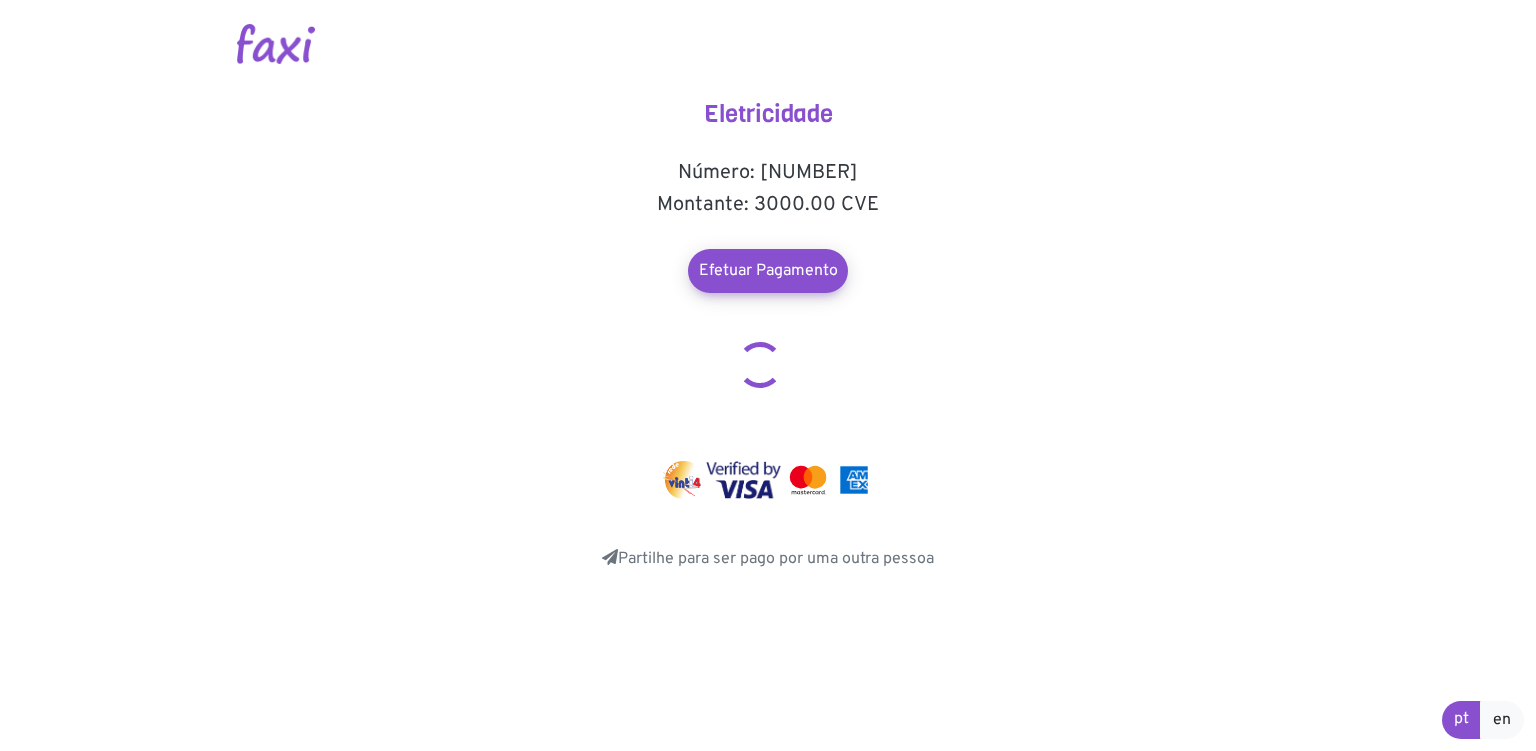 scroll, scrollTop: 0, scrollLeft: 0, axis: both 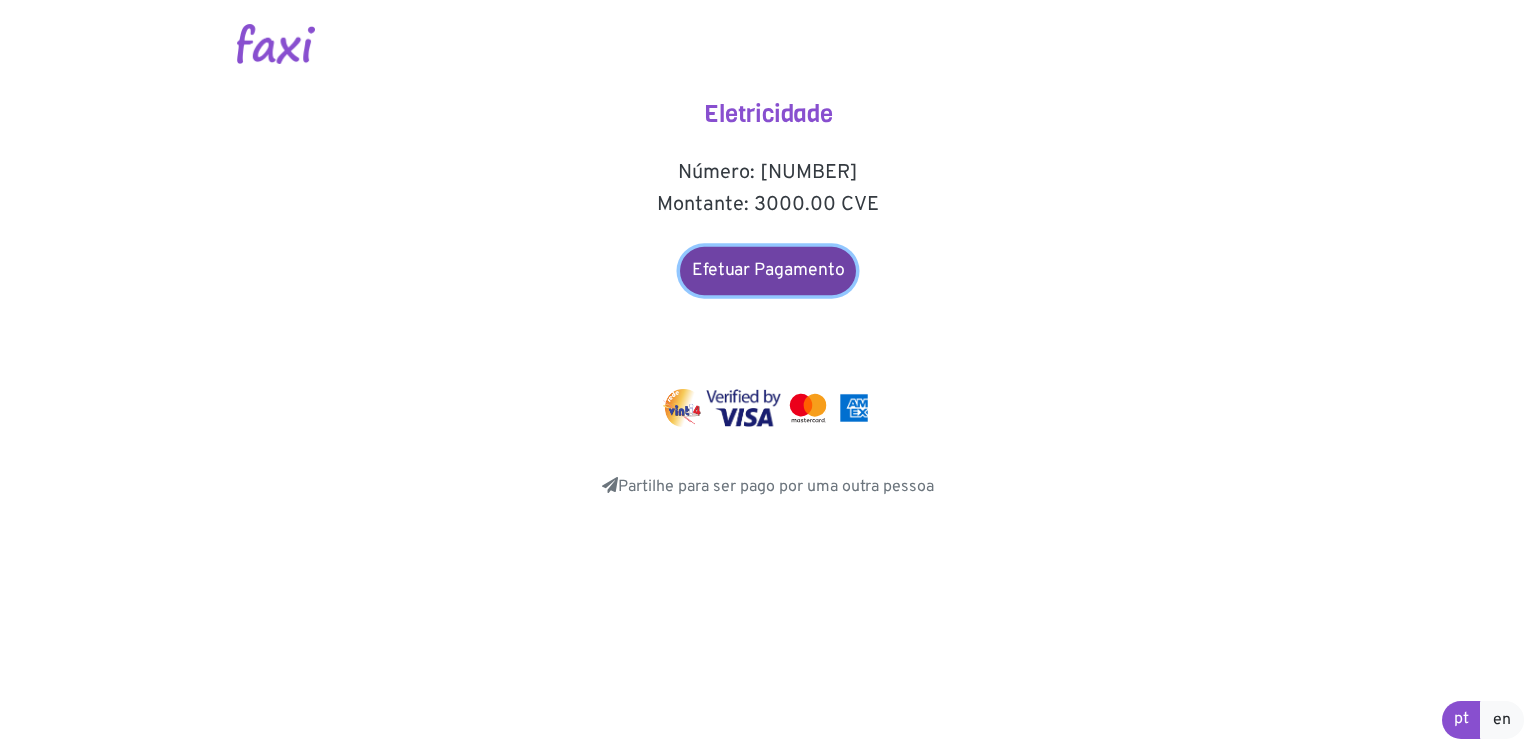 click on "Efetuar Pagamento" at bounding box center [768, 271] 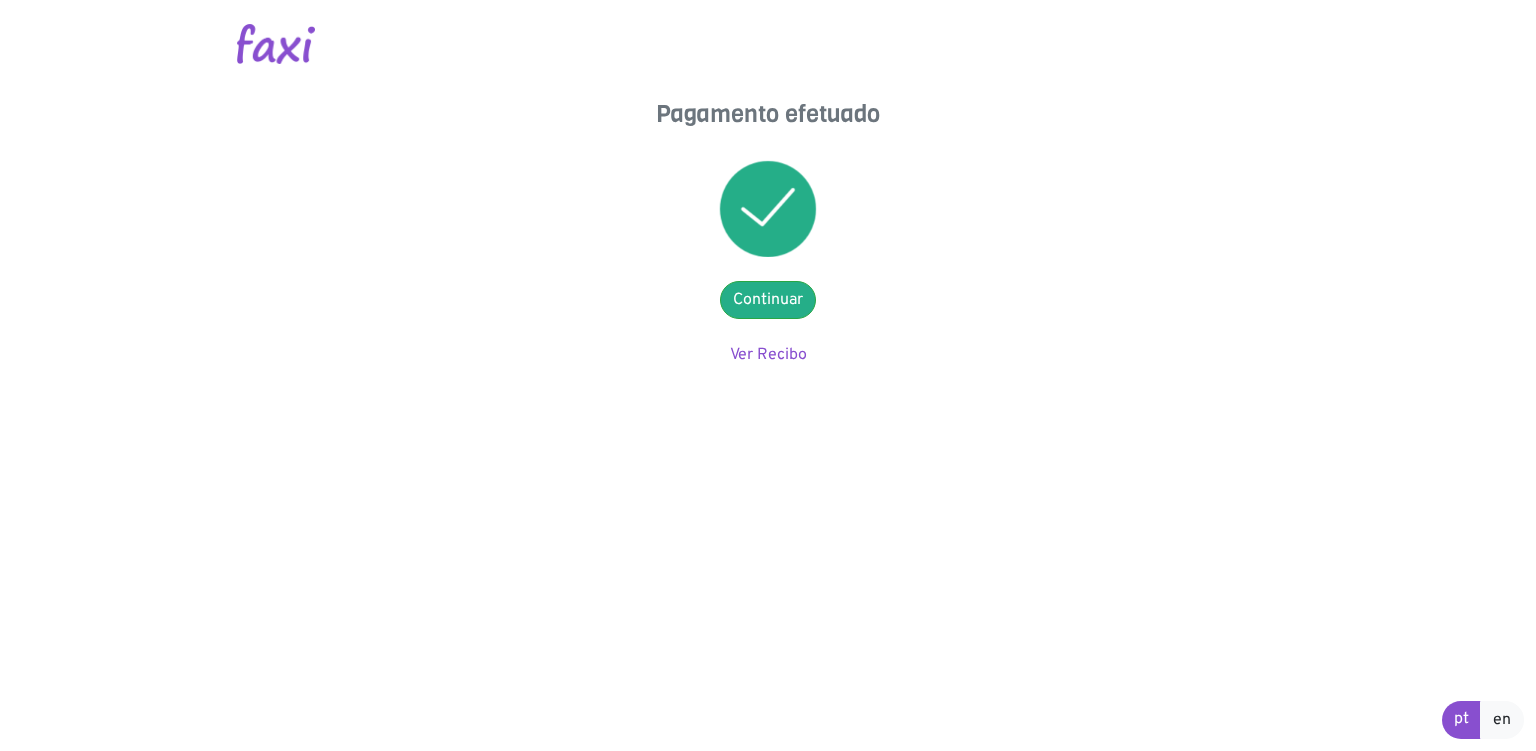 scroll, scrollTop: 0, scrollLeft: 0, axis: both 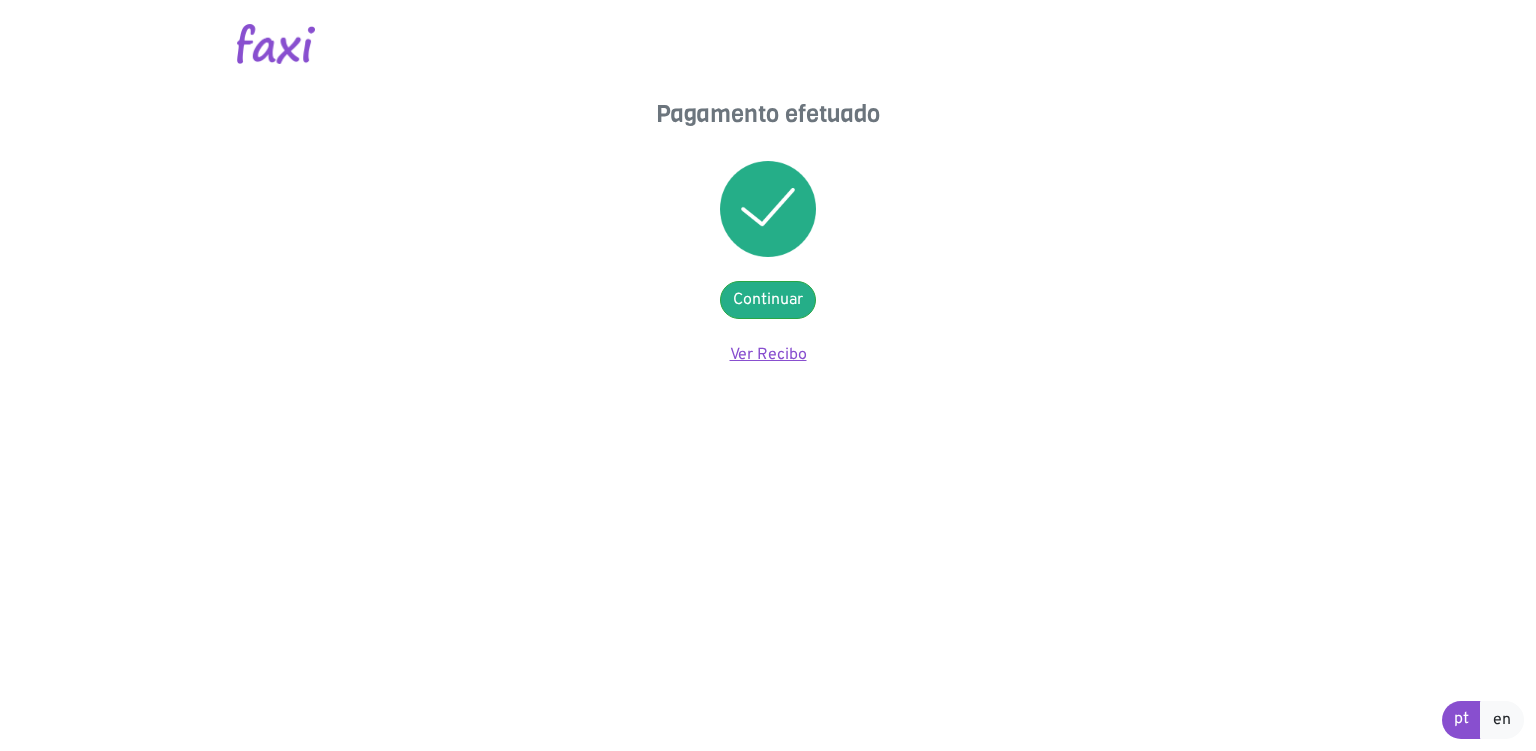 click on "Ver Recibo" at bounding box center [768, 355] 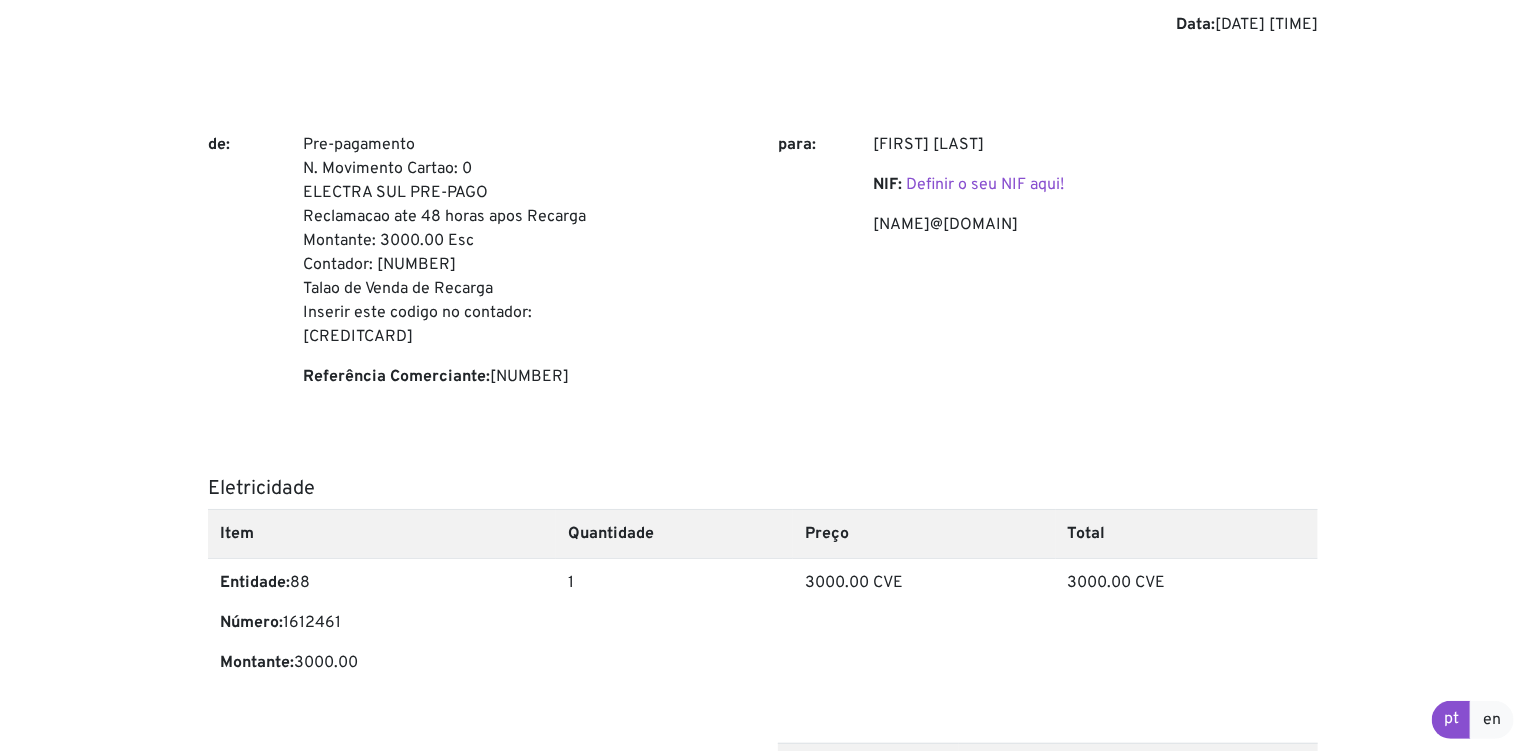 scroll, scrollTop: 0, scrollLeft: 0, axis: both 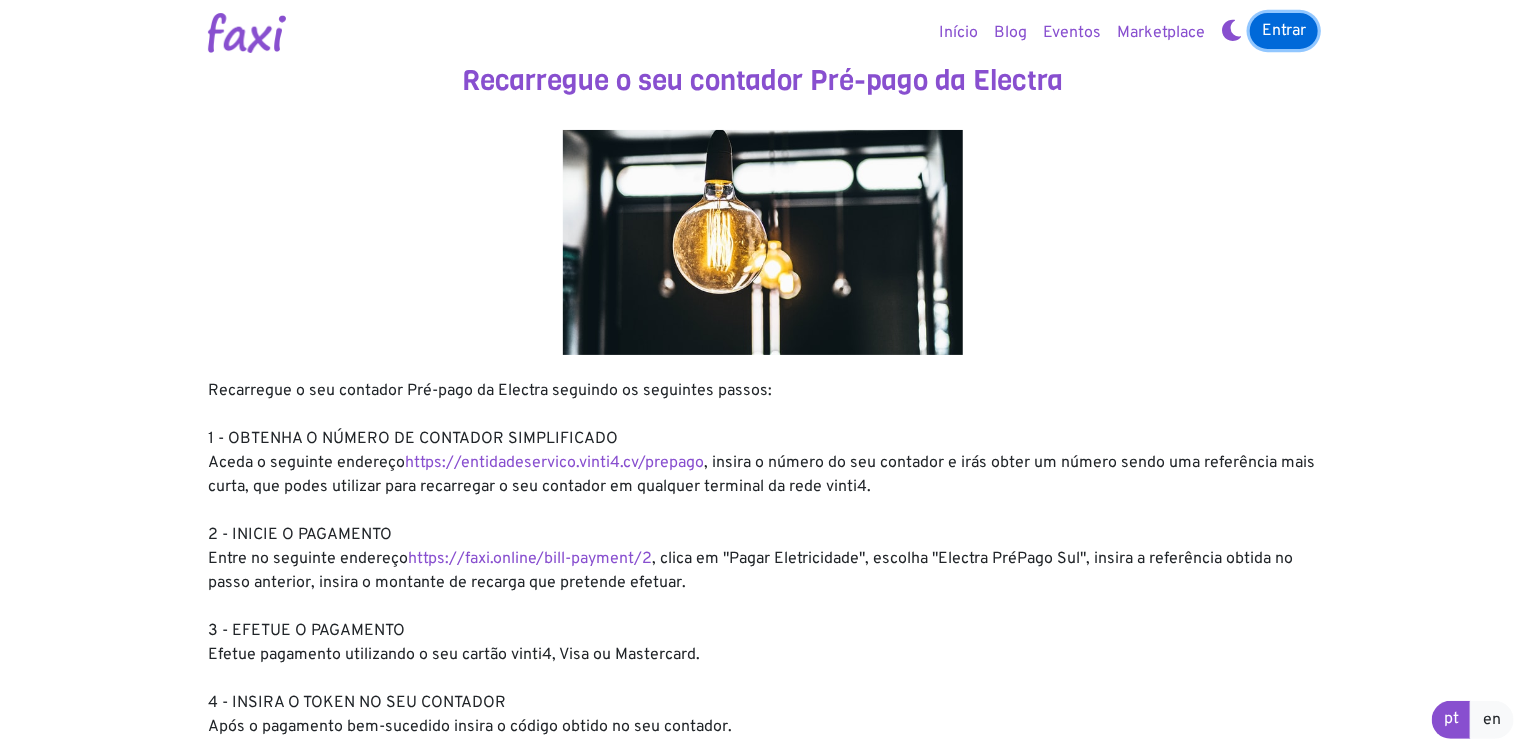 click on "Entrar" at bounding box center (1284, 31) 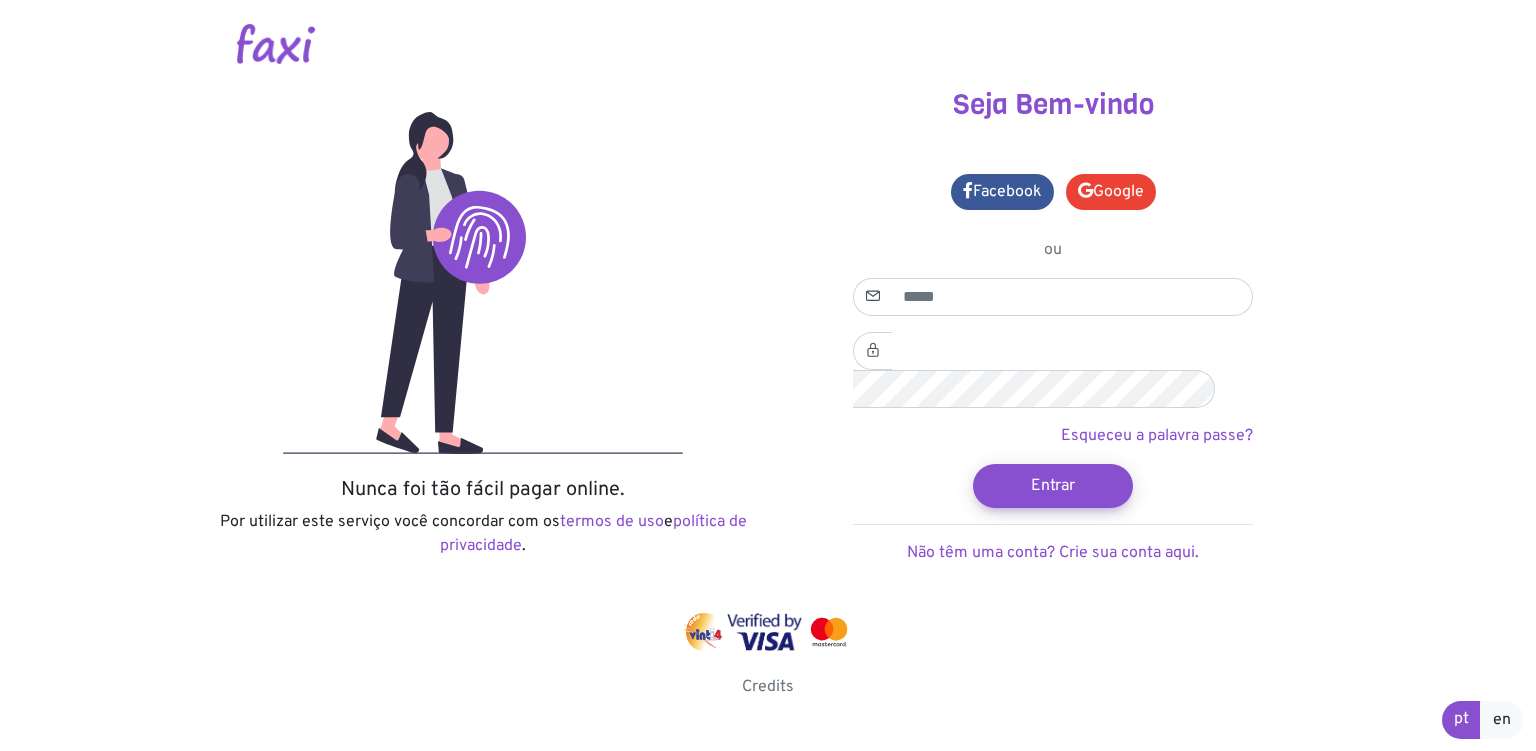 scroll, scrollTop: 0, scrollLeft: 0, axis: both 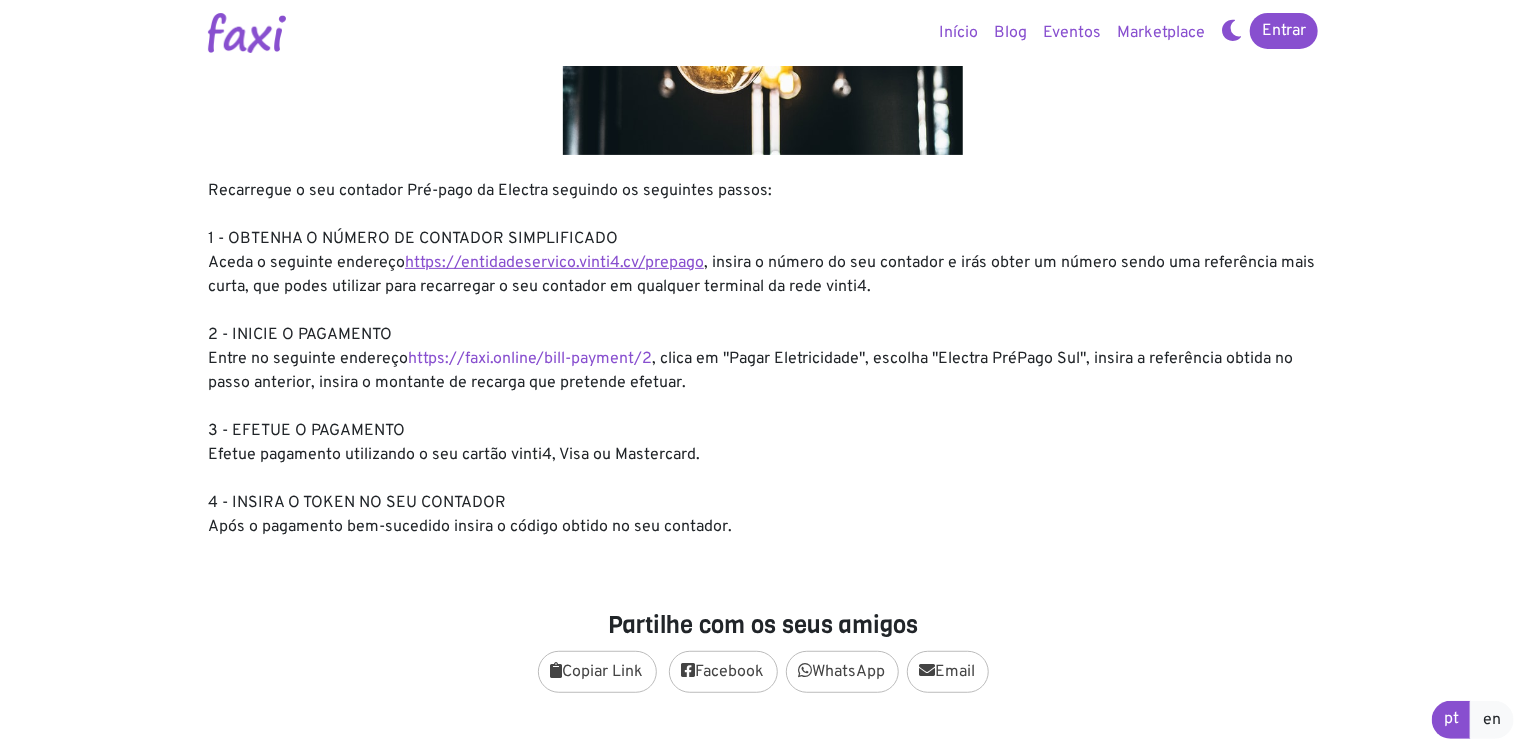 click on "https://entidadeservico.vinti4.cv/prepago" at bounding box center [554, 263] 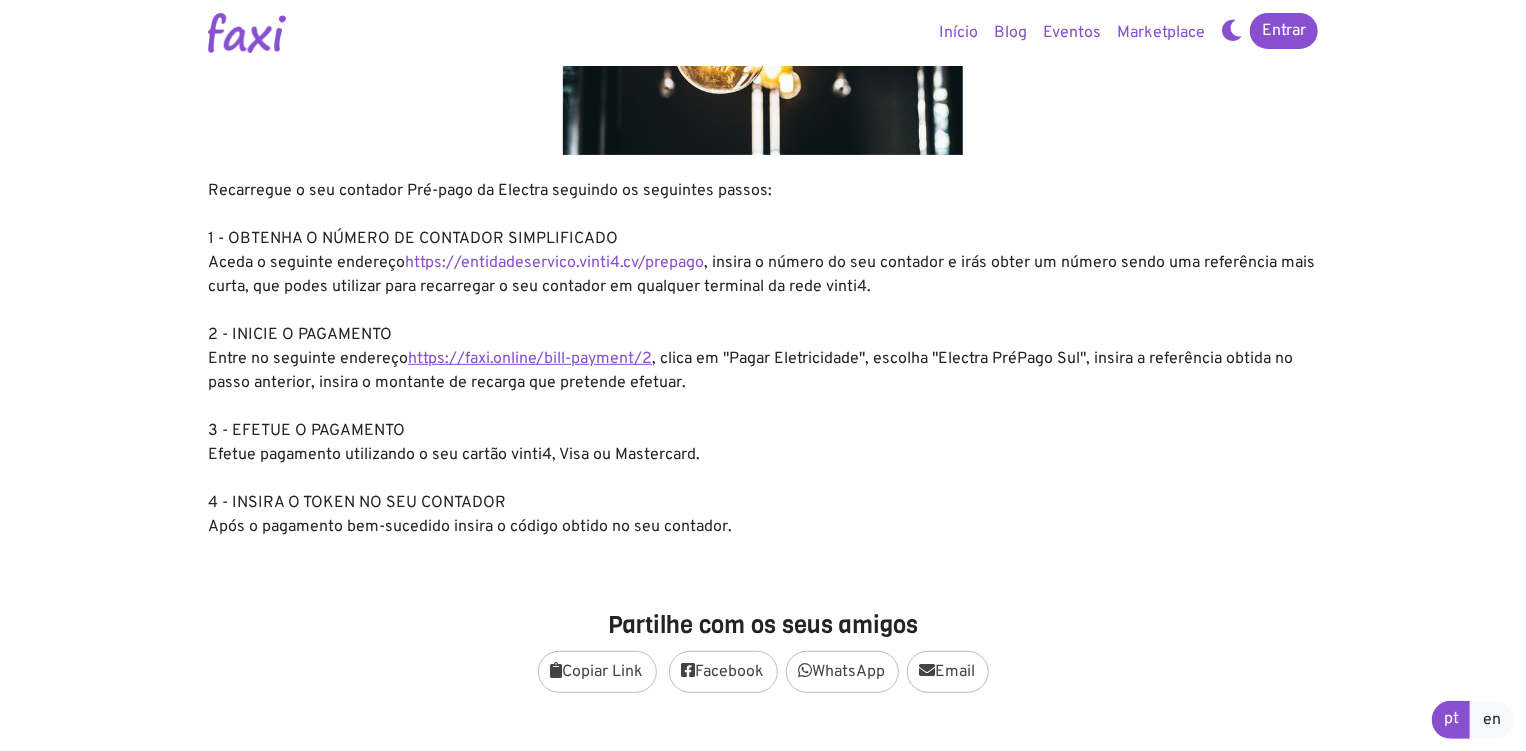 click on "https://faxi.online/bill-payment/2" at bounding box center [530, 359] 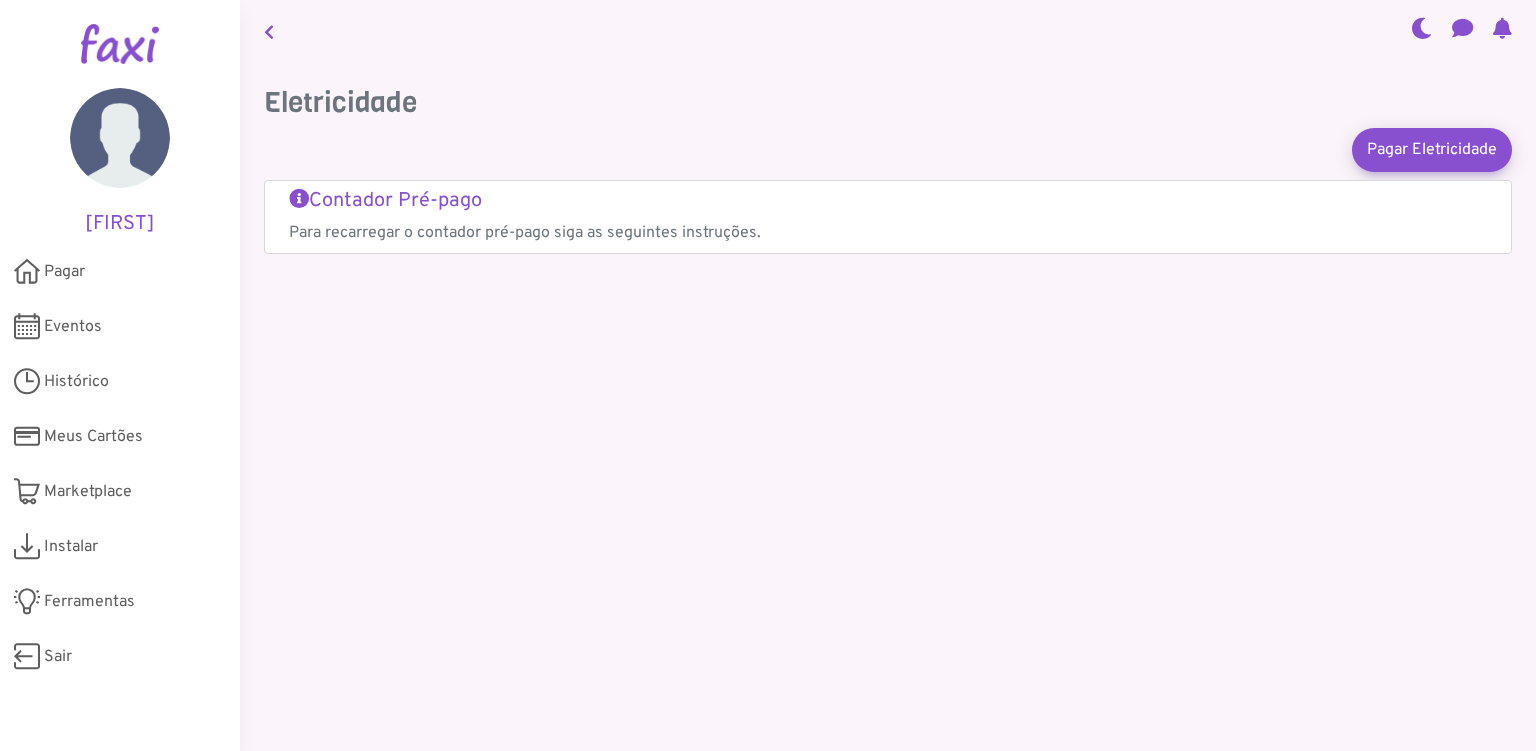 scroll, scrollTop: 0, scrollLeft: 0, axis: both 